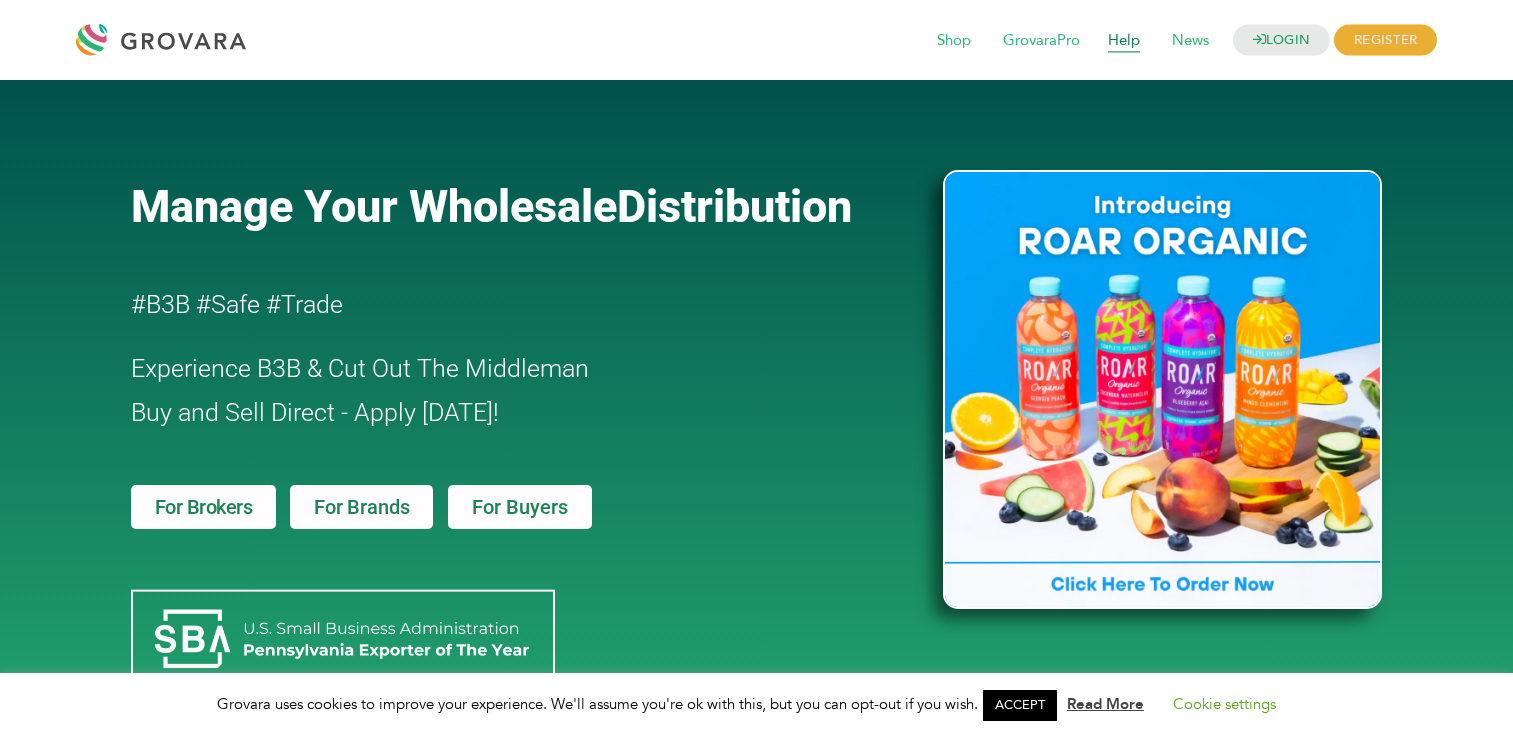 scroll, scrollTop: 0, scrollLeft: 0, axis: both 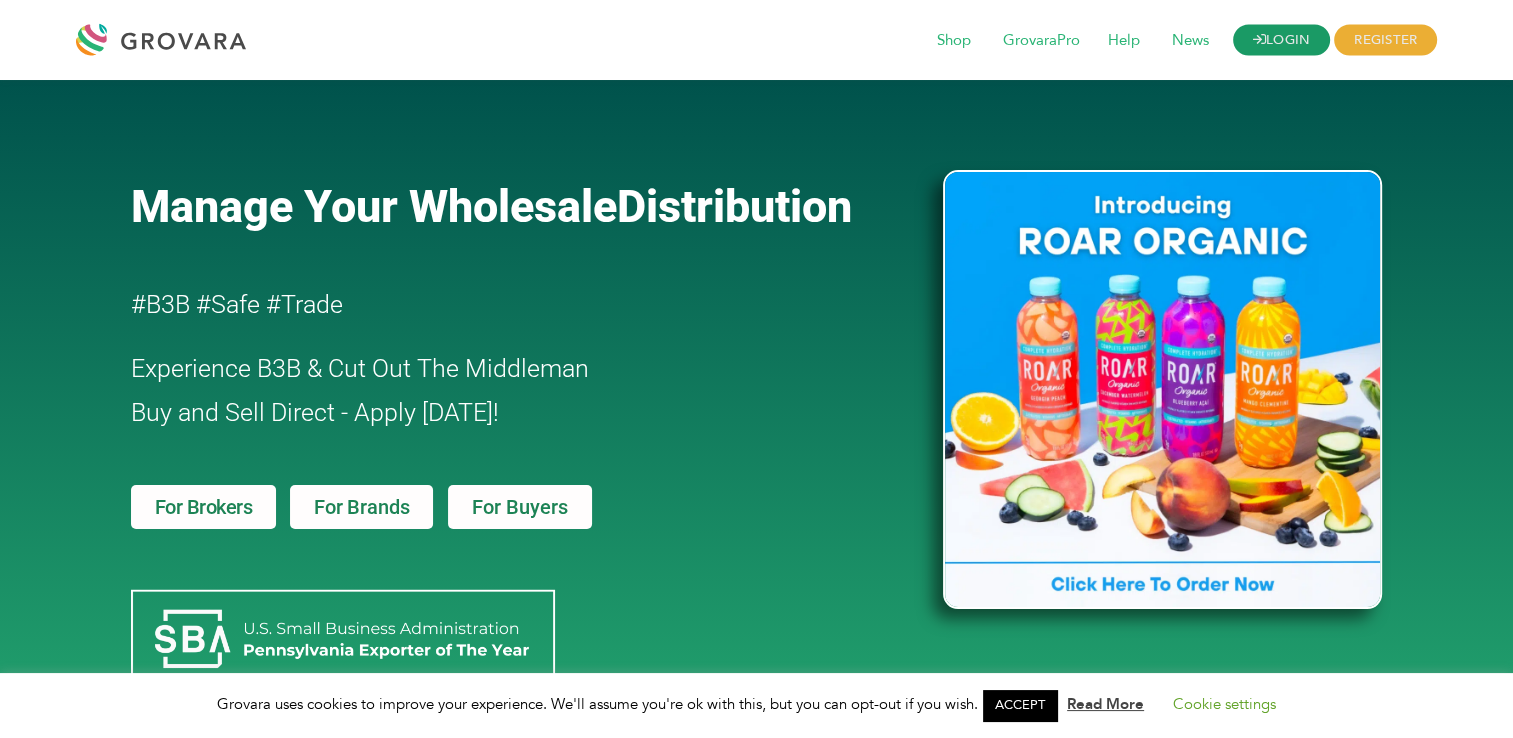 click on "LOGIN" at bounding box center [1282, 40] 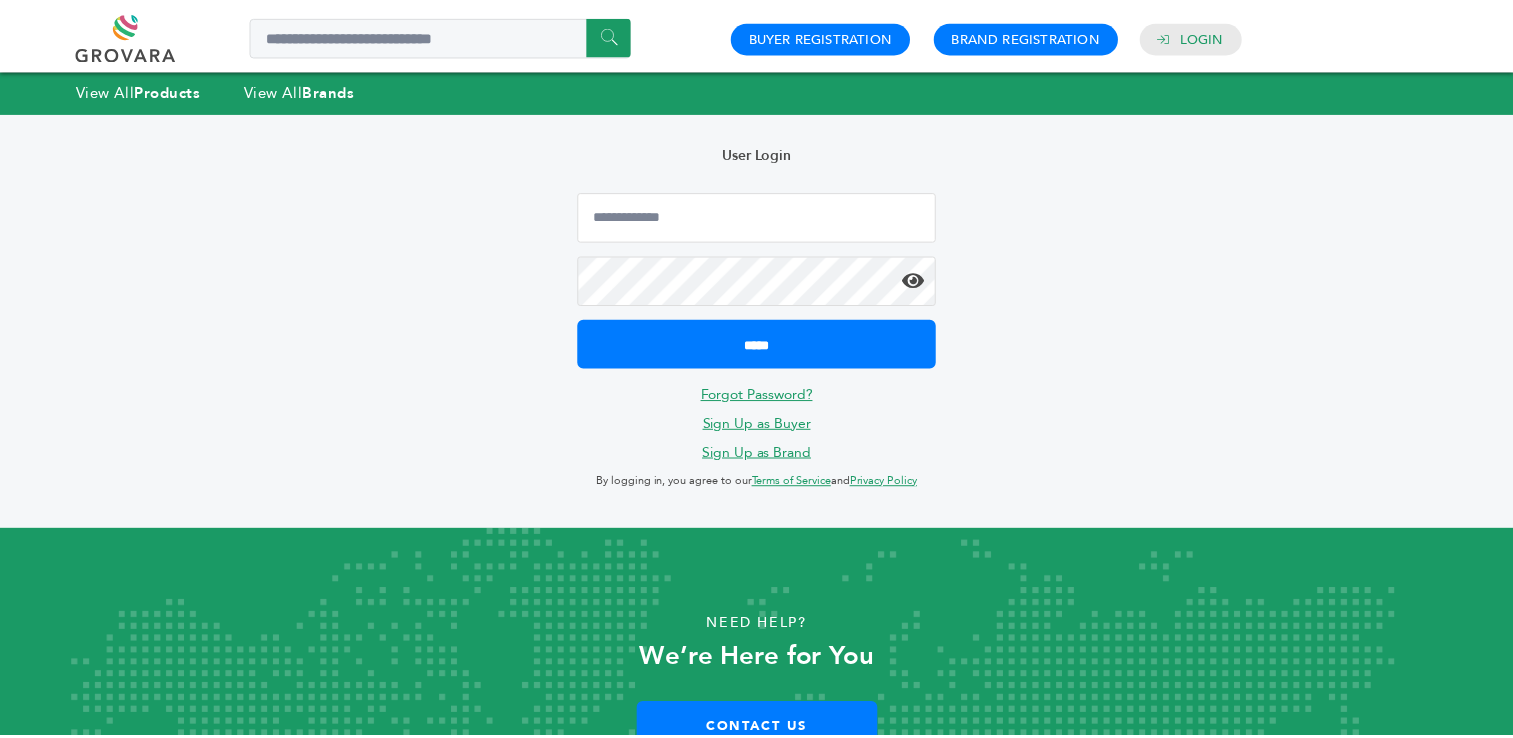 scroll, scrollTop: 0, scrollLeft: 0, axis: both 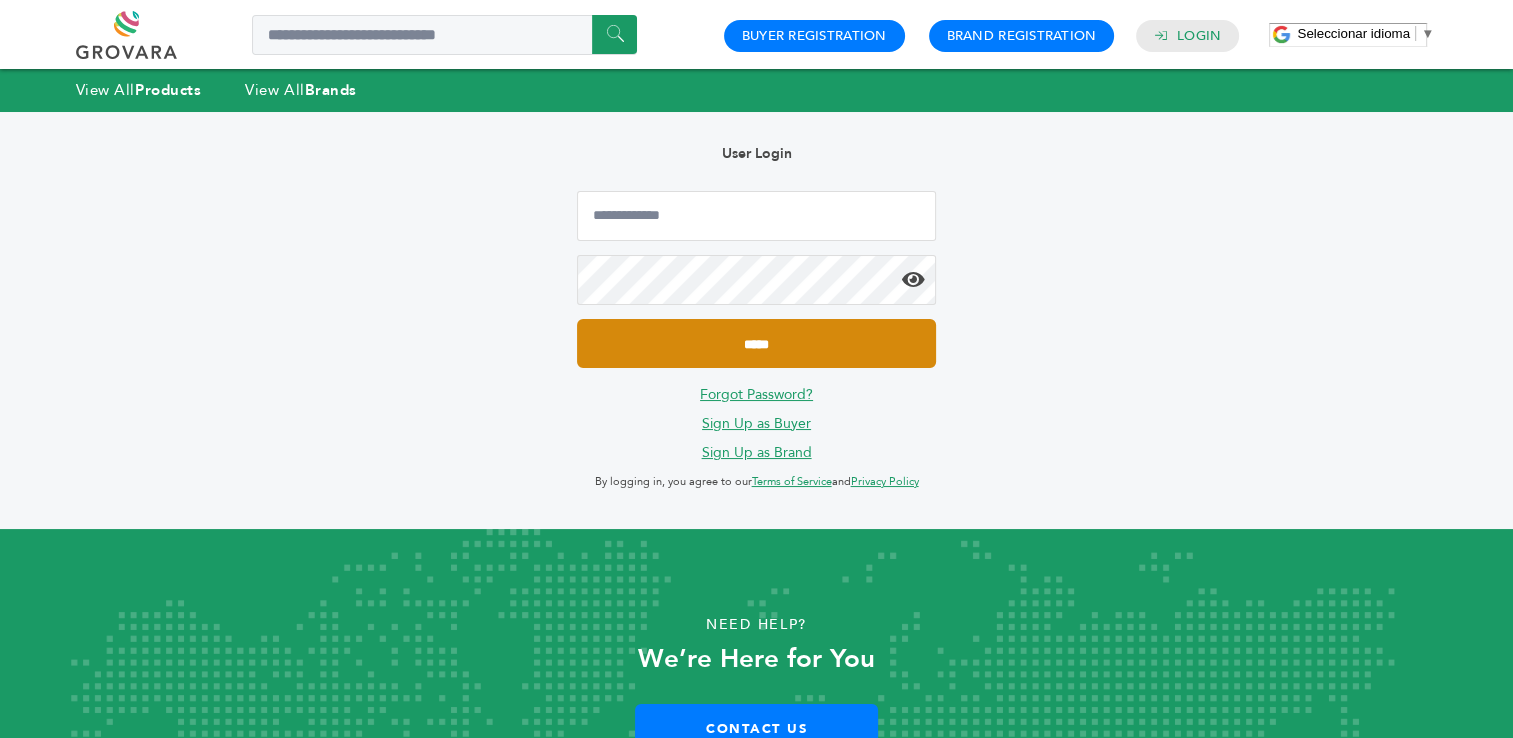 type on "**********" 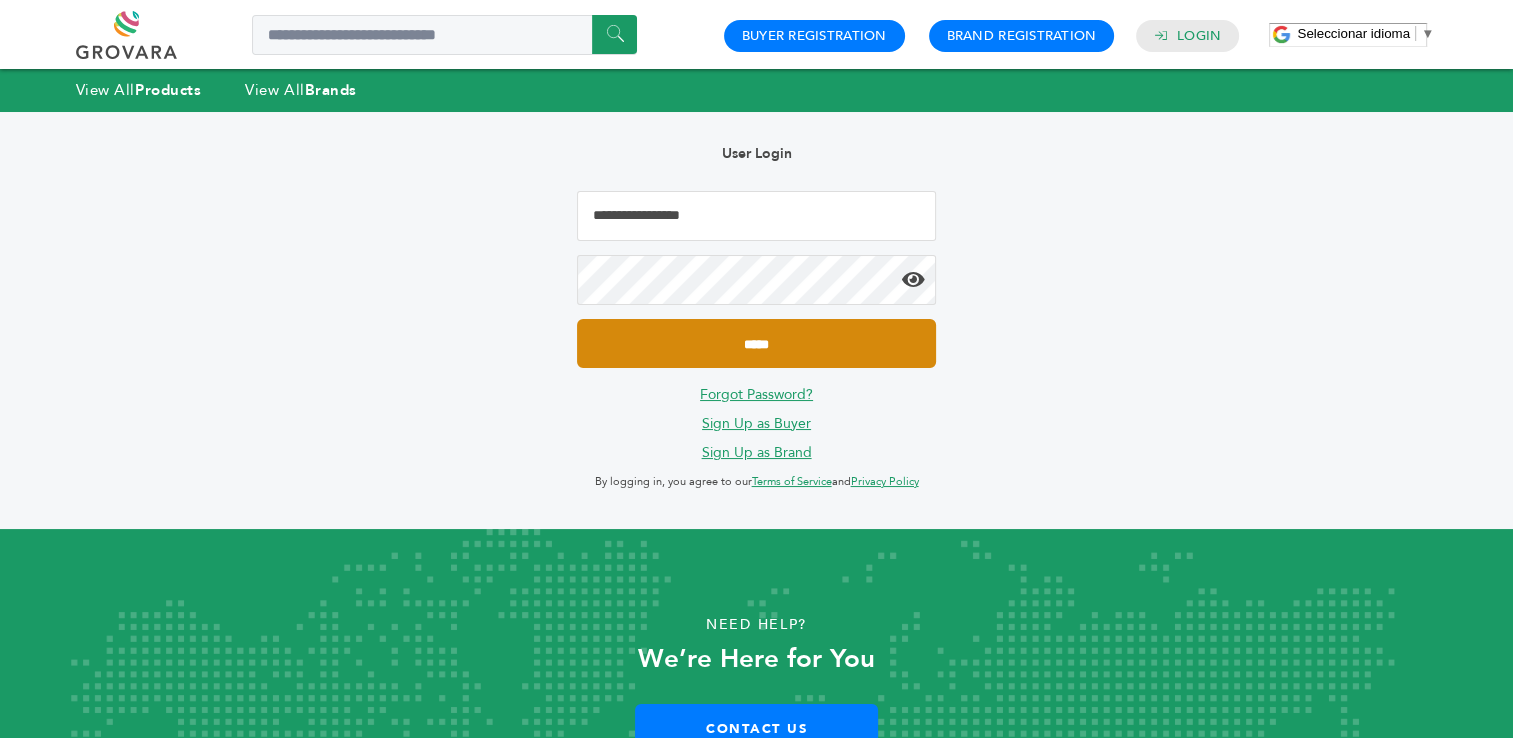 click on "*****" at bounding box center (756, 343) 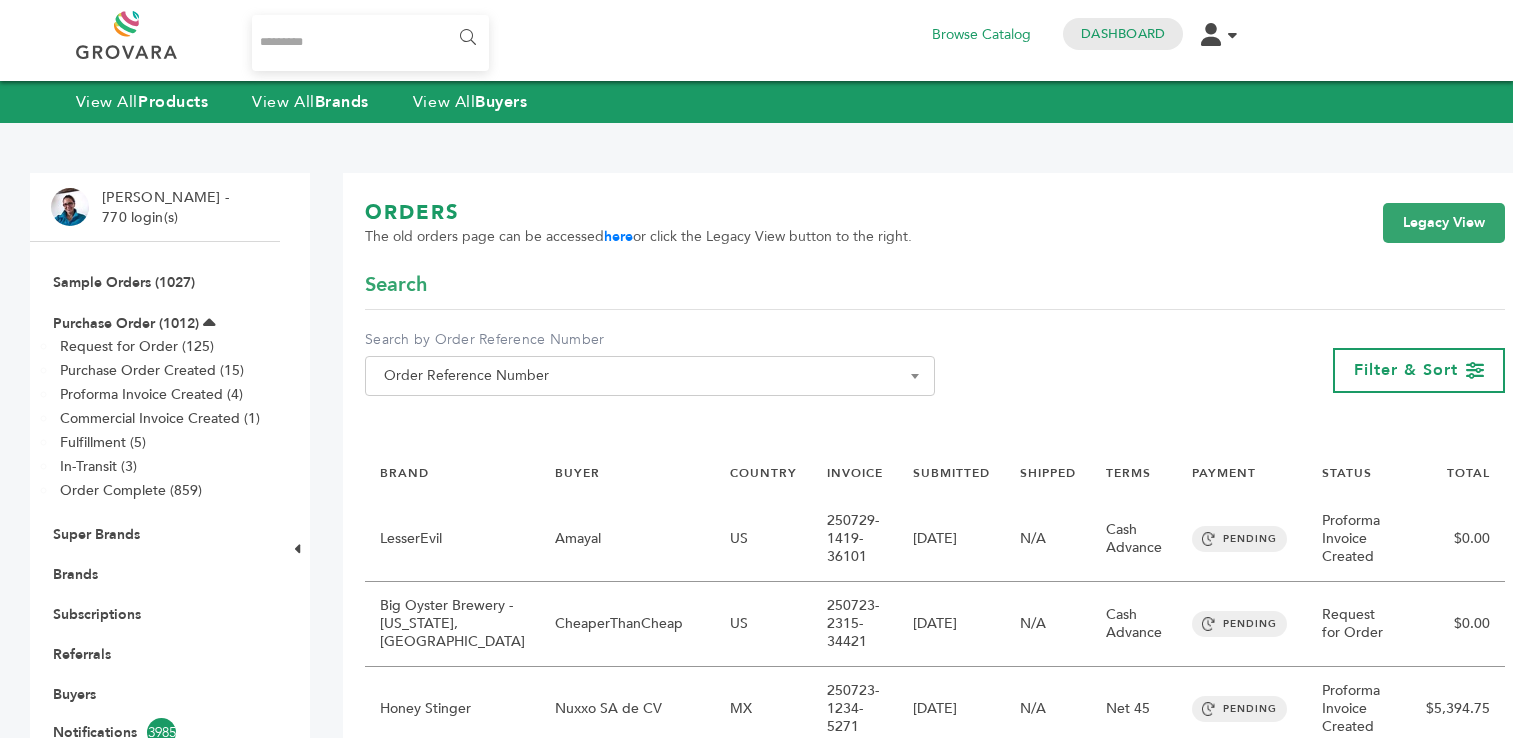 scroll, scrollTop: 0, scrollLeft: 0, axis: both 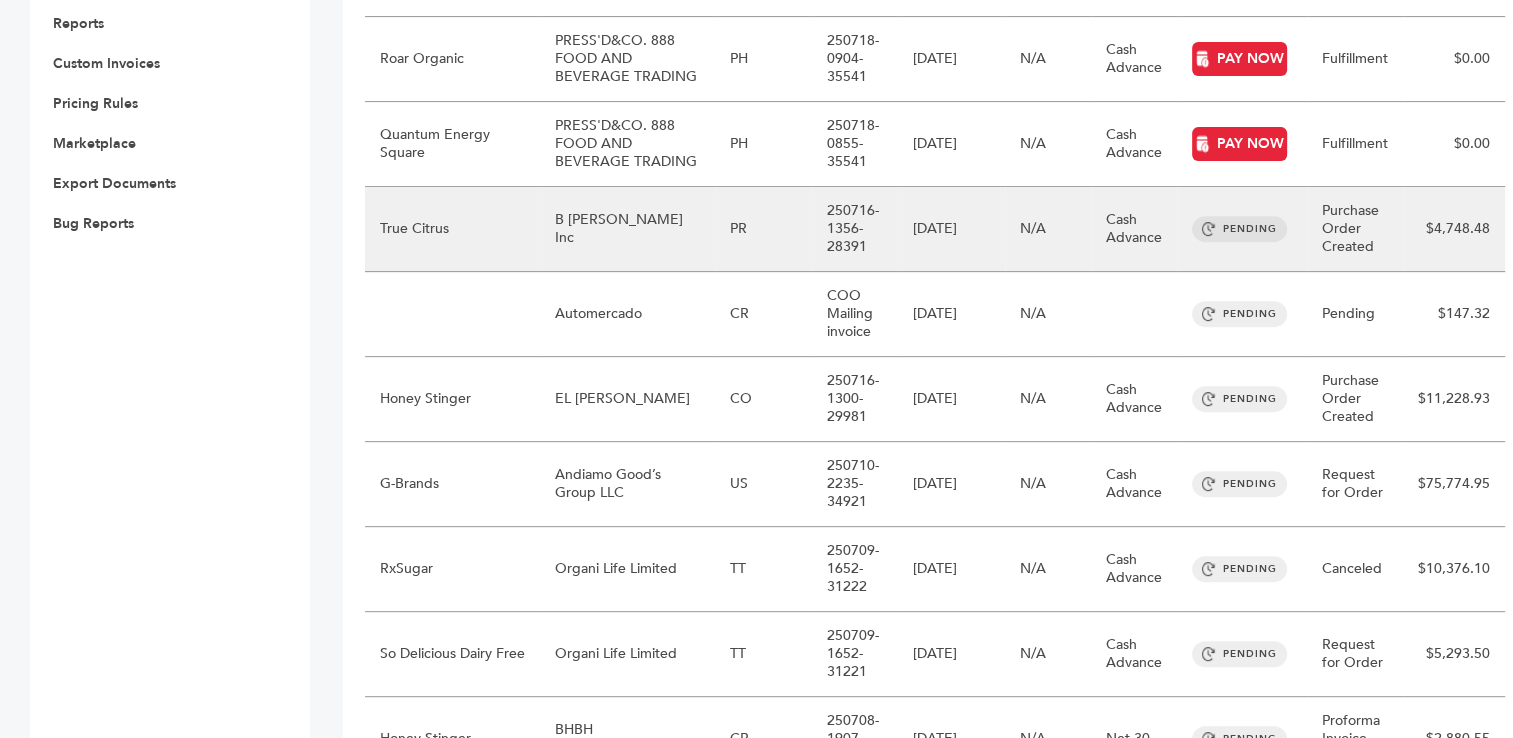 click on "07/16/2025" at bounding box center [951, 229] 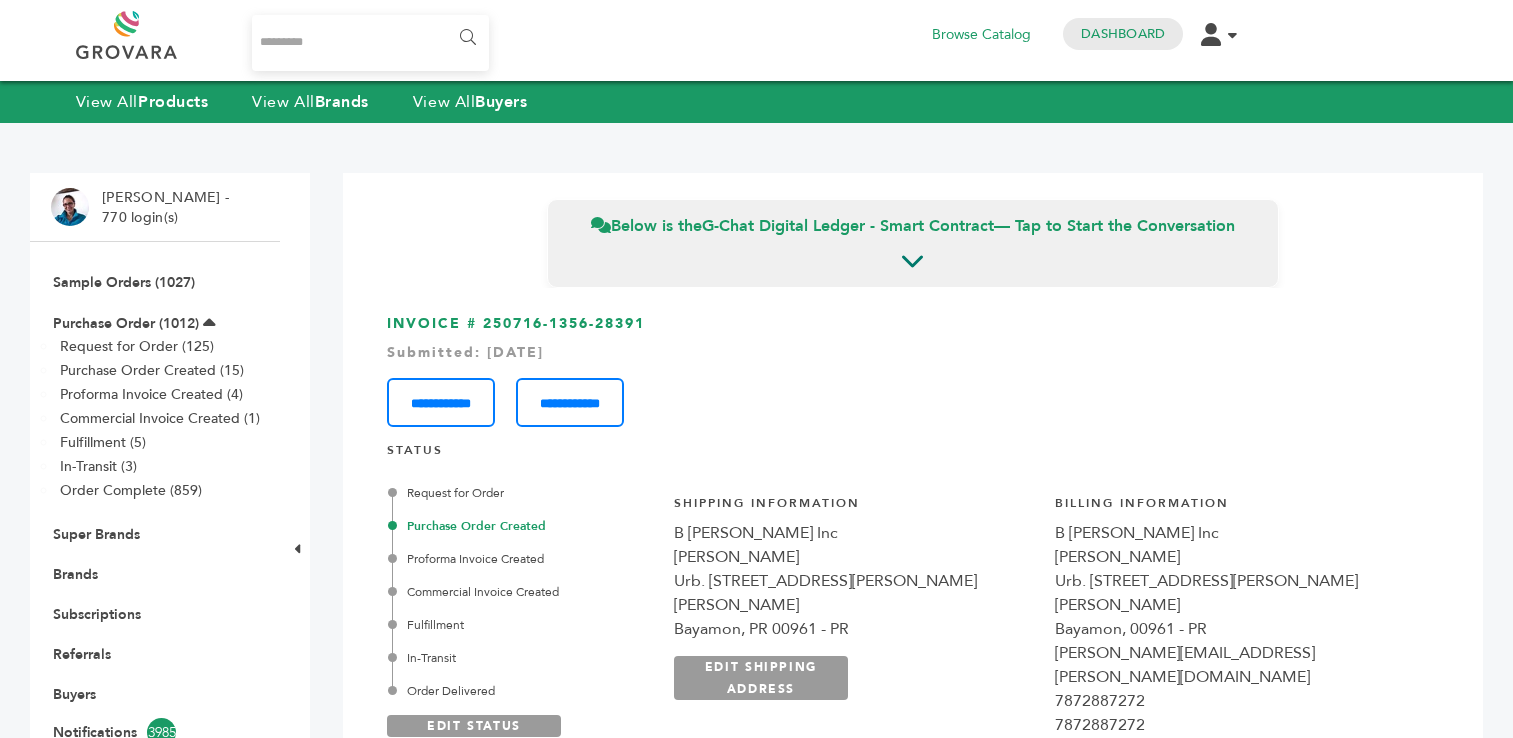 scroll, scrollTop: 0, scrollLeft: 0, axis: both 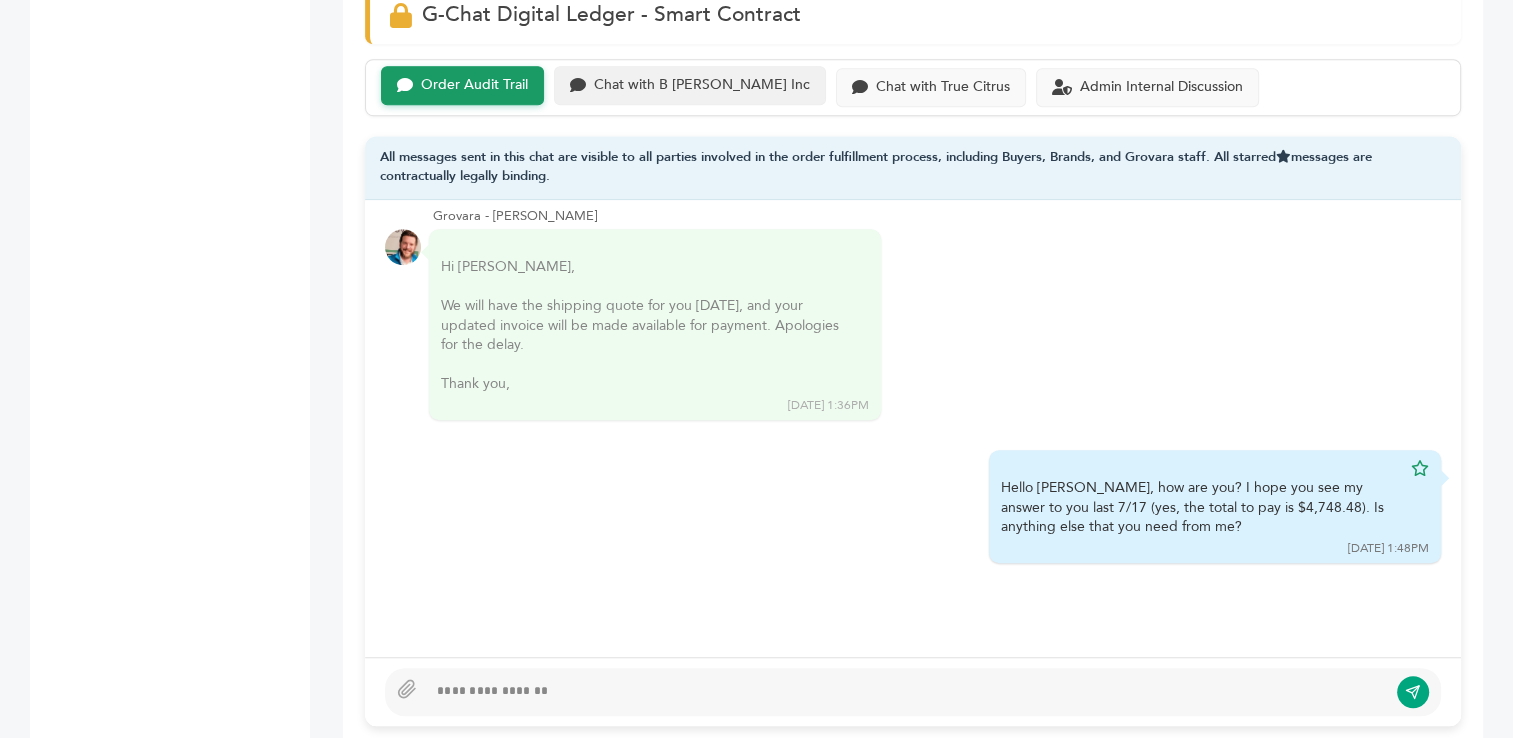 click on "Chat with B Fernandez Inc" at bounding box center [702, 85] 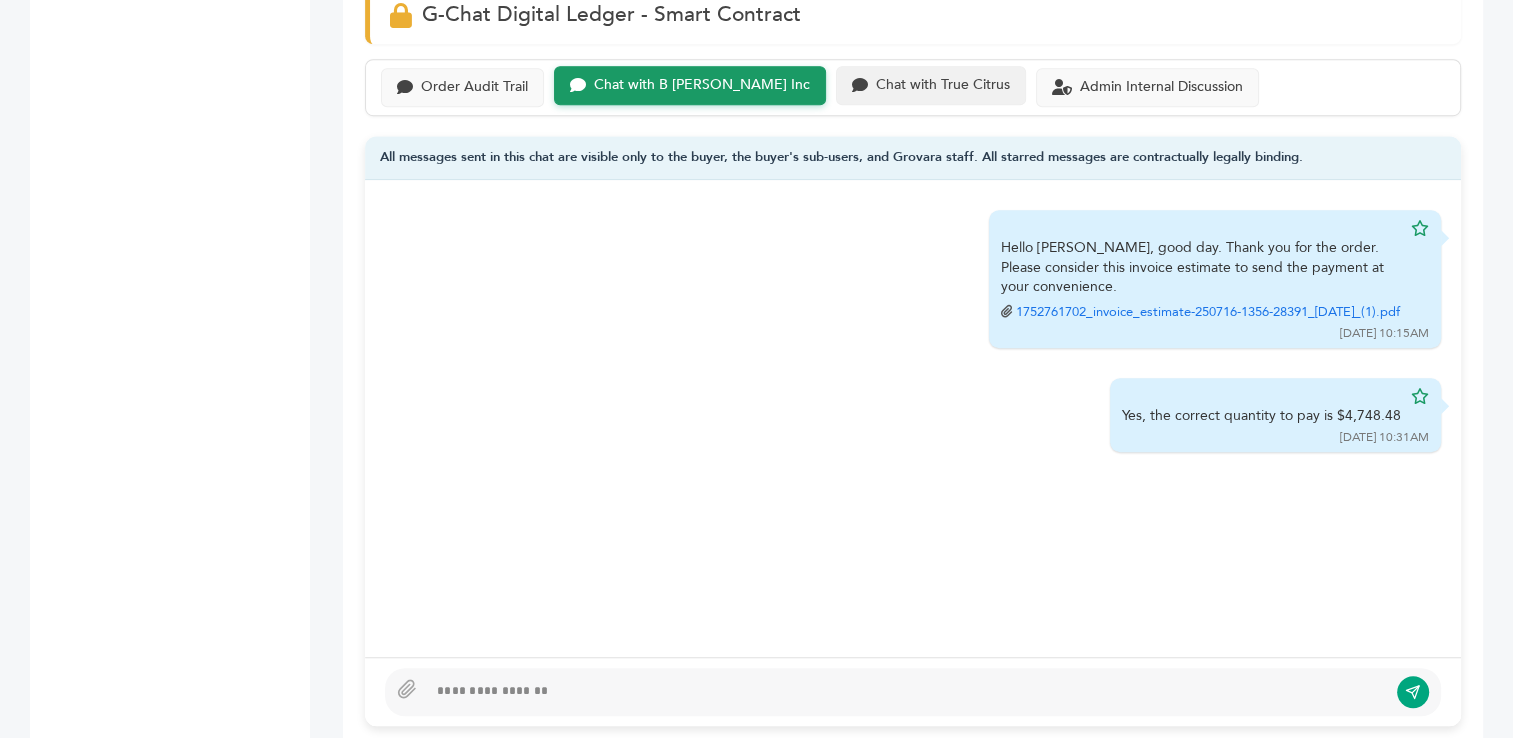 click on "Chat with True Citrus" at bounding box center (943, 85) 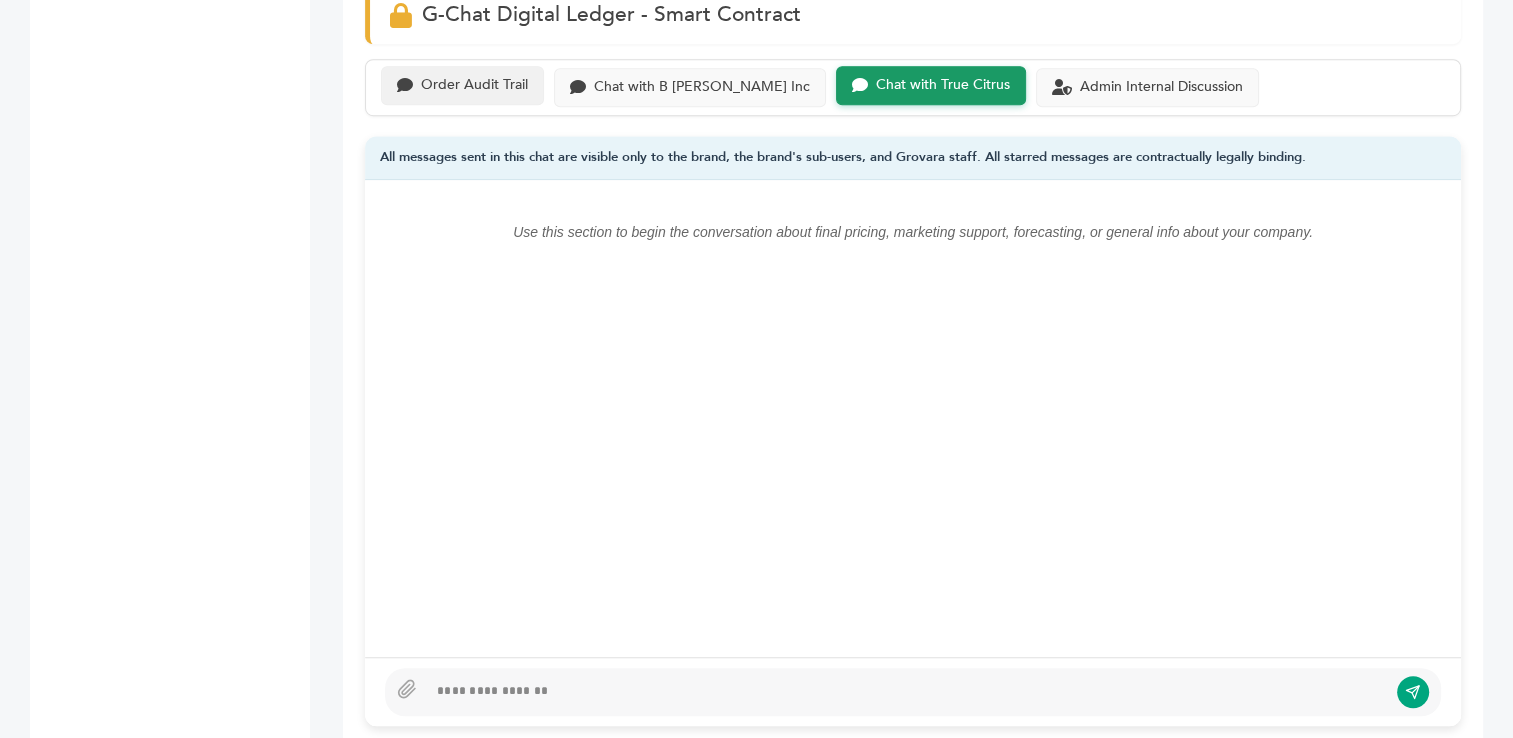 click on "Order Audit Trail" at bounding box center (474, 85) 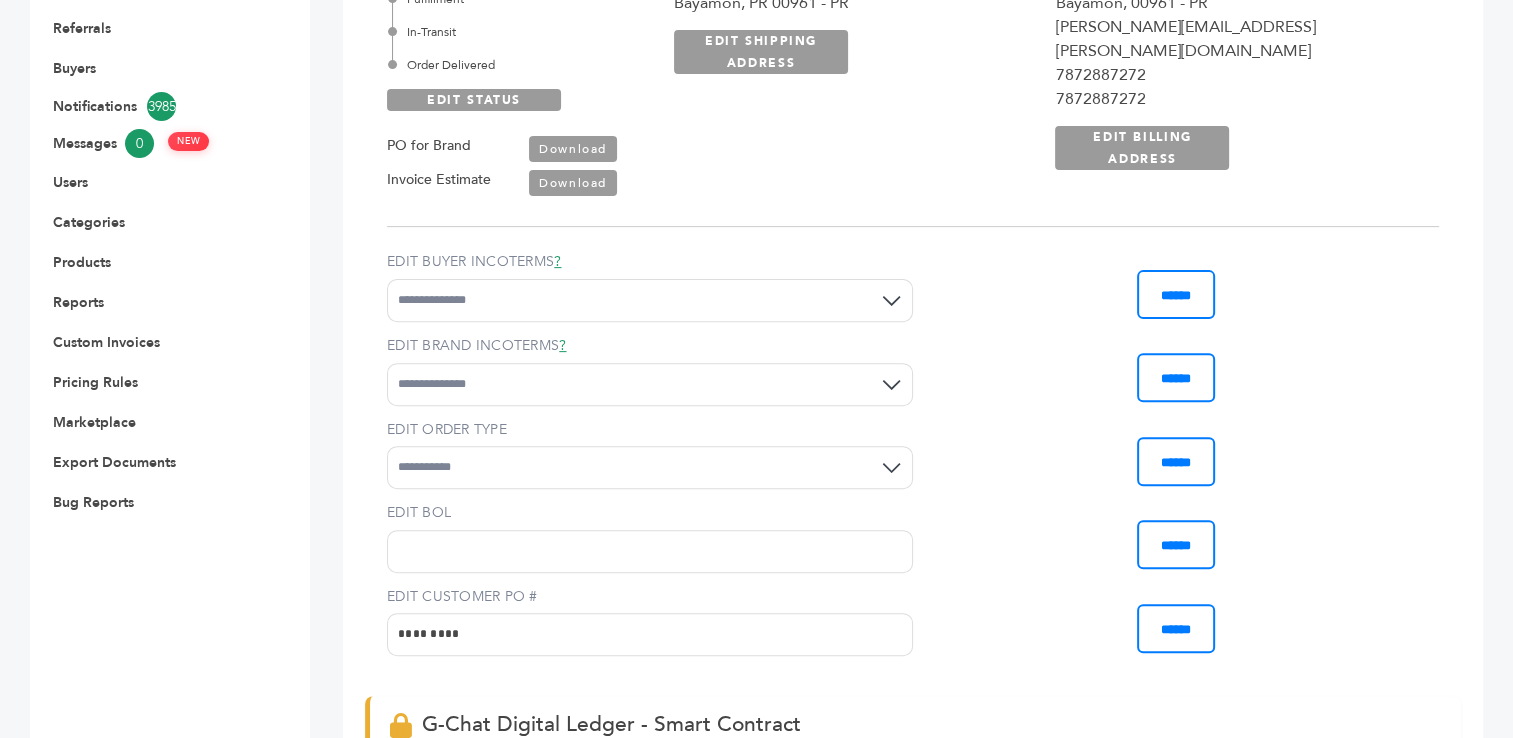scroll, scrollTop: 601, scrollLeft: 0, axis: vertical 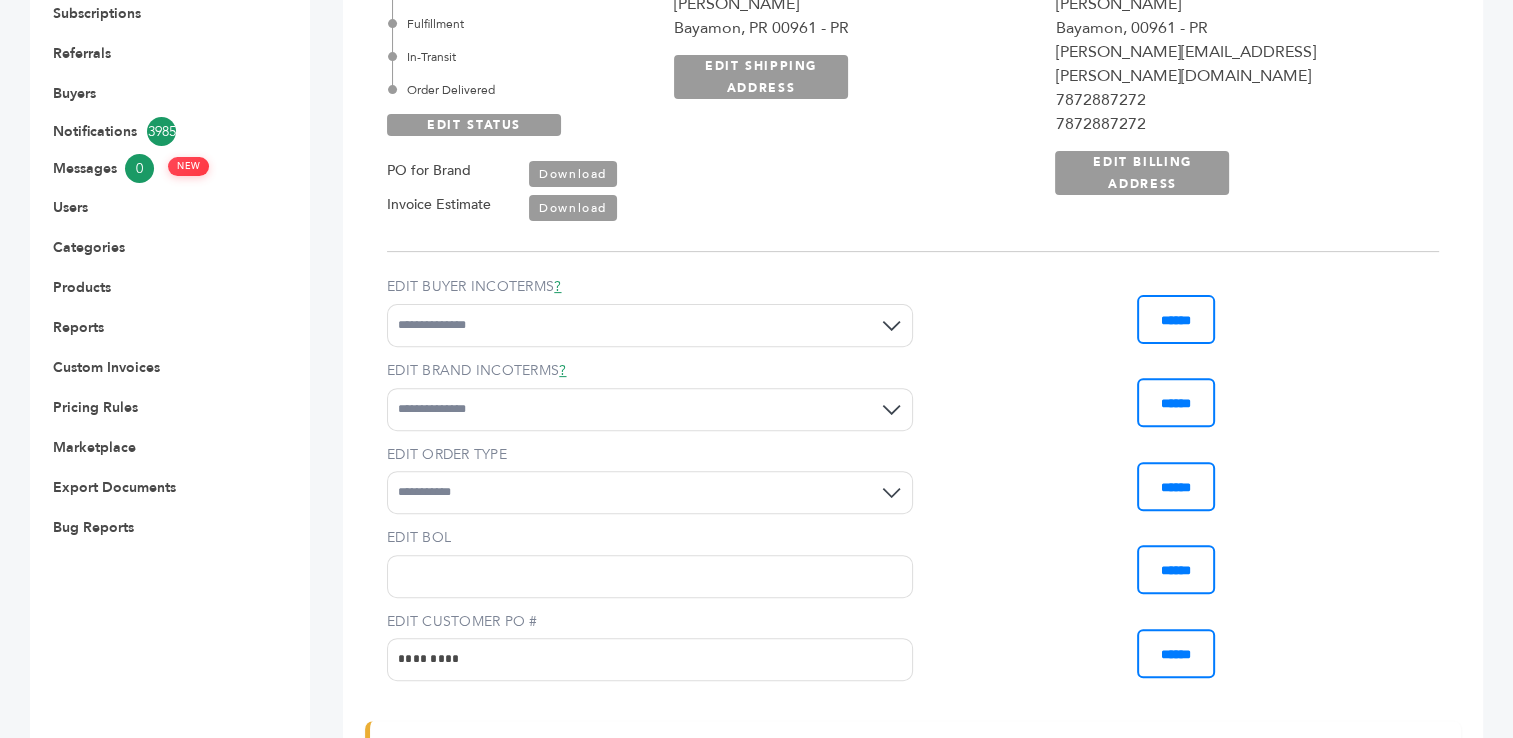 click on "Download" at bounding box center [573, 174] 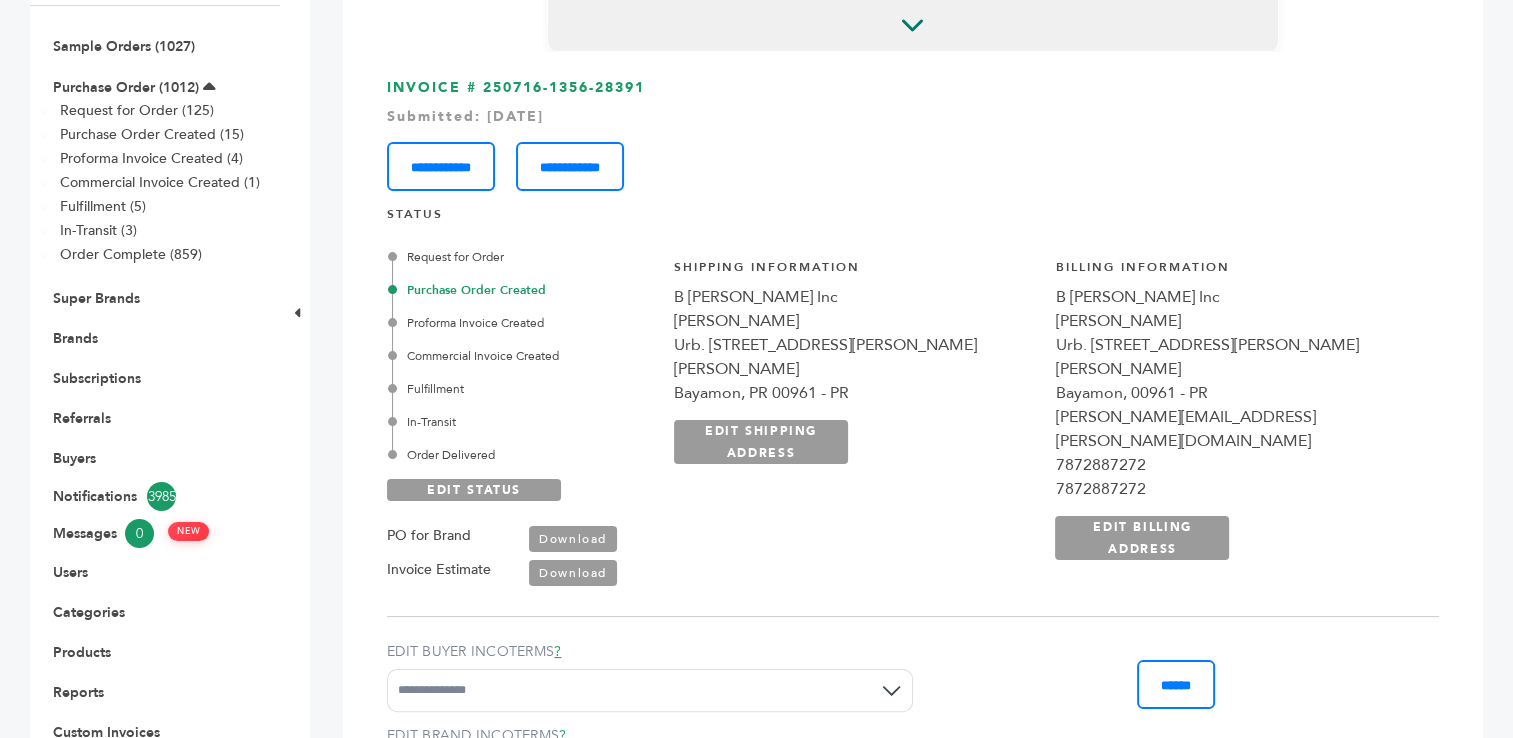 scroll, scrollTop: 0, scrollLeft: 0, axis: both 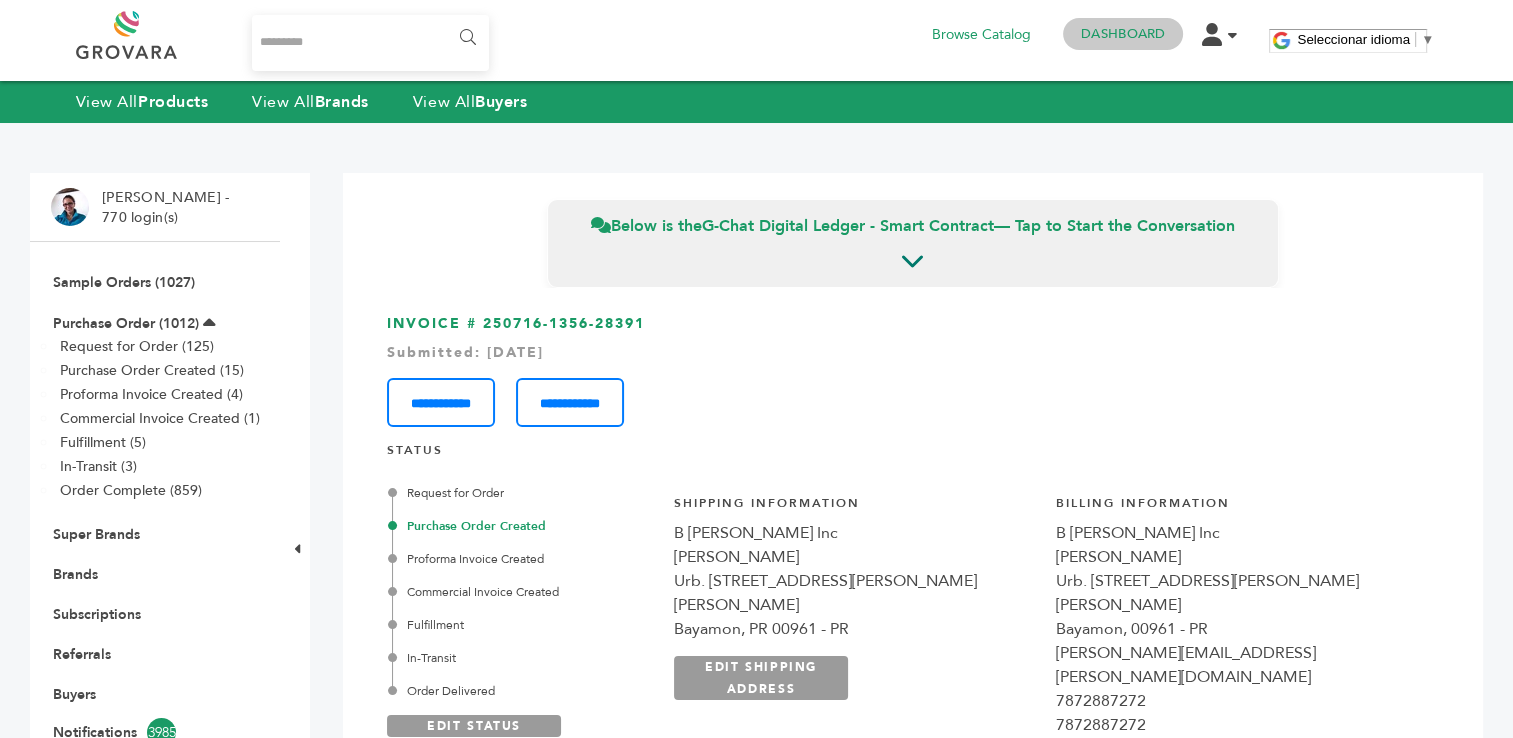 click on "Dashboard" at bounding box center (1123, 34) 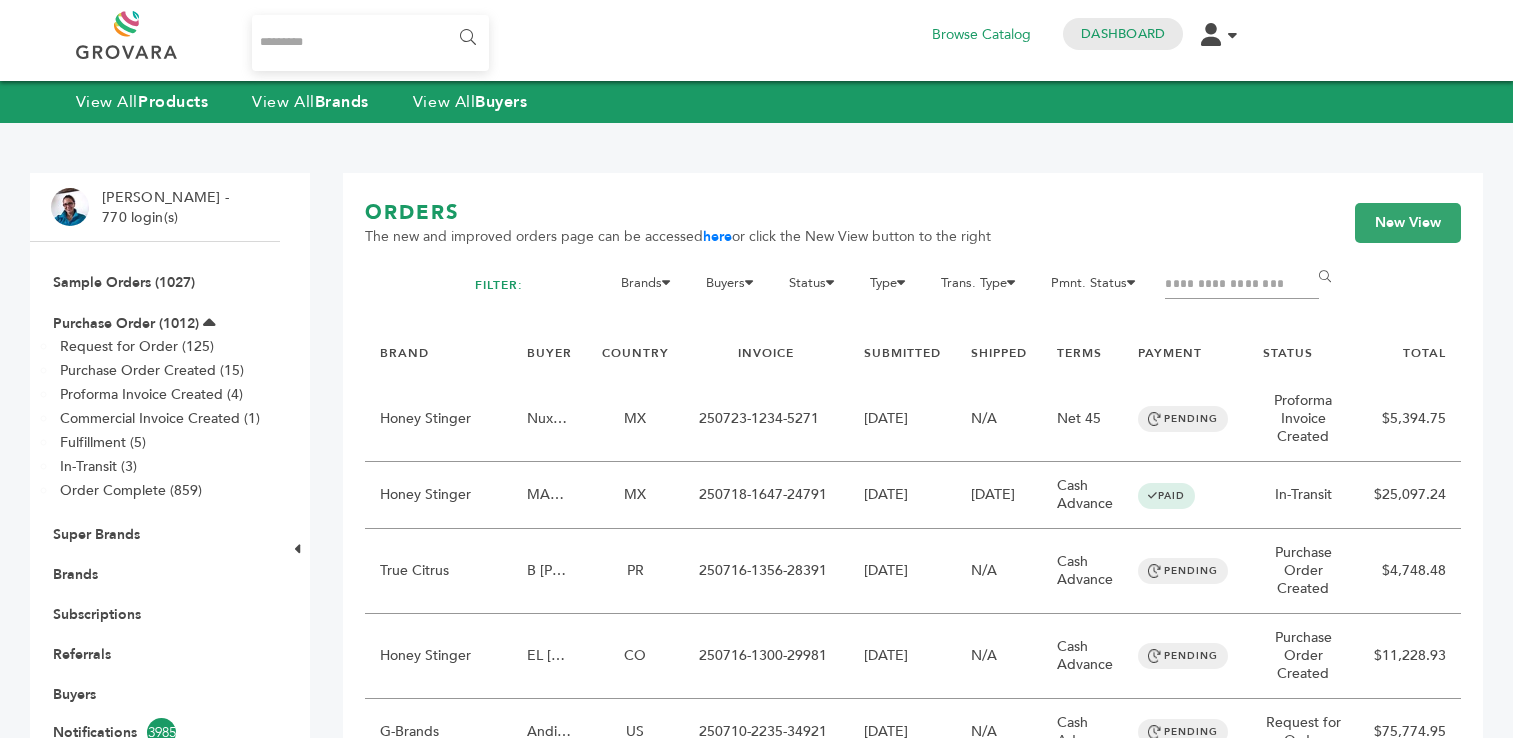 scroll, scrollTop: 0, scrollLeft: 0, axis: both 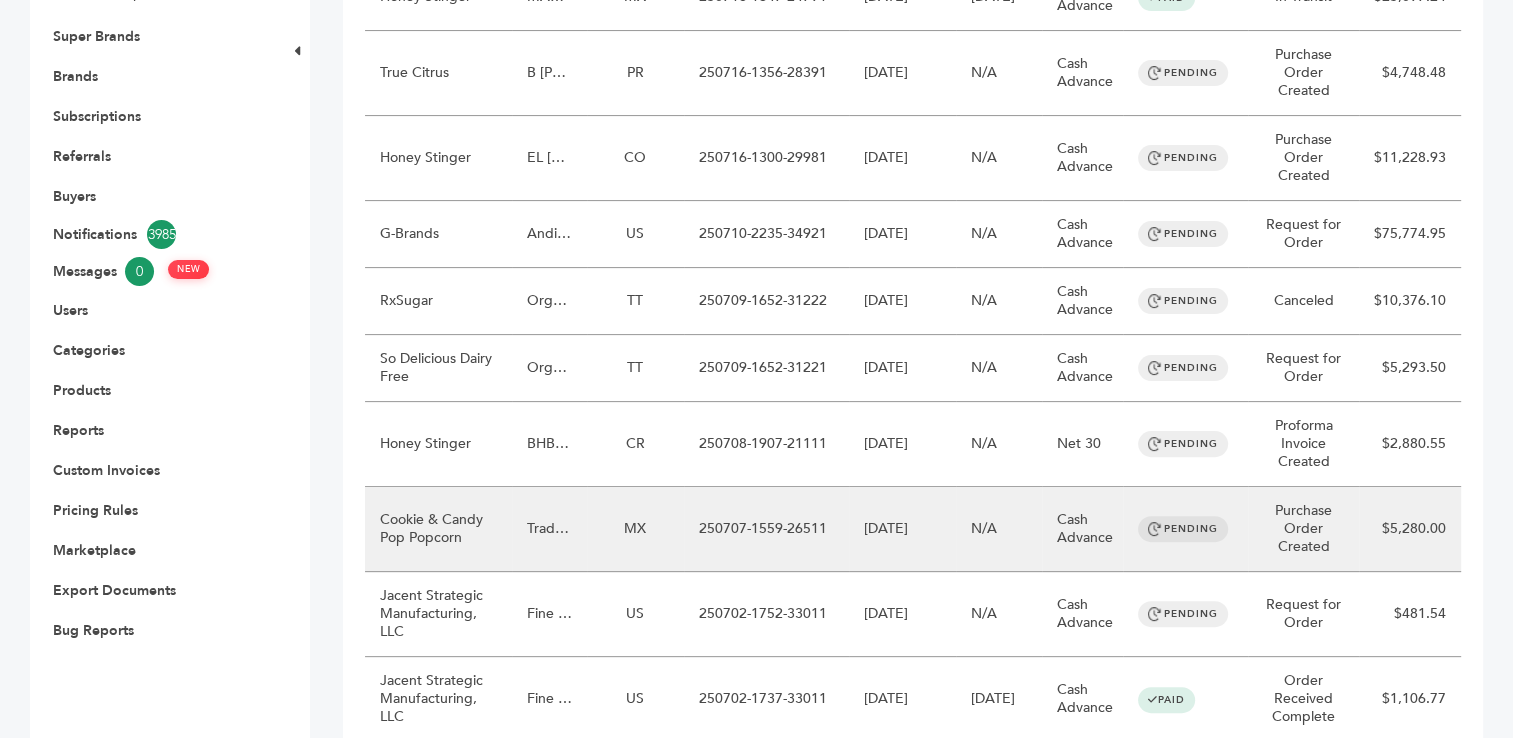 click on "250707-1559-26511" at bounding box center (766, 529) 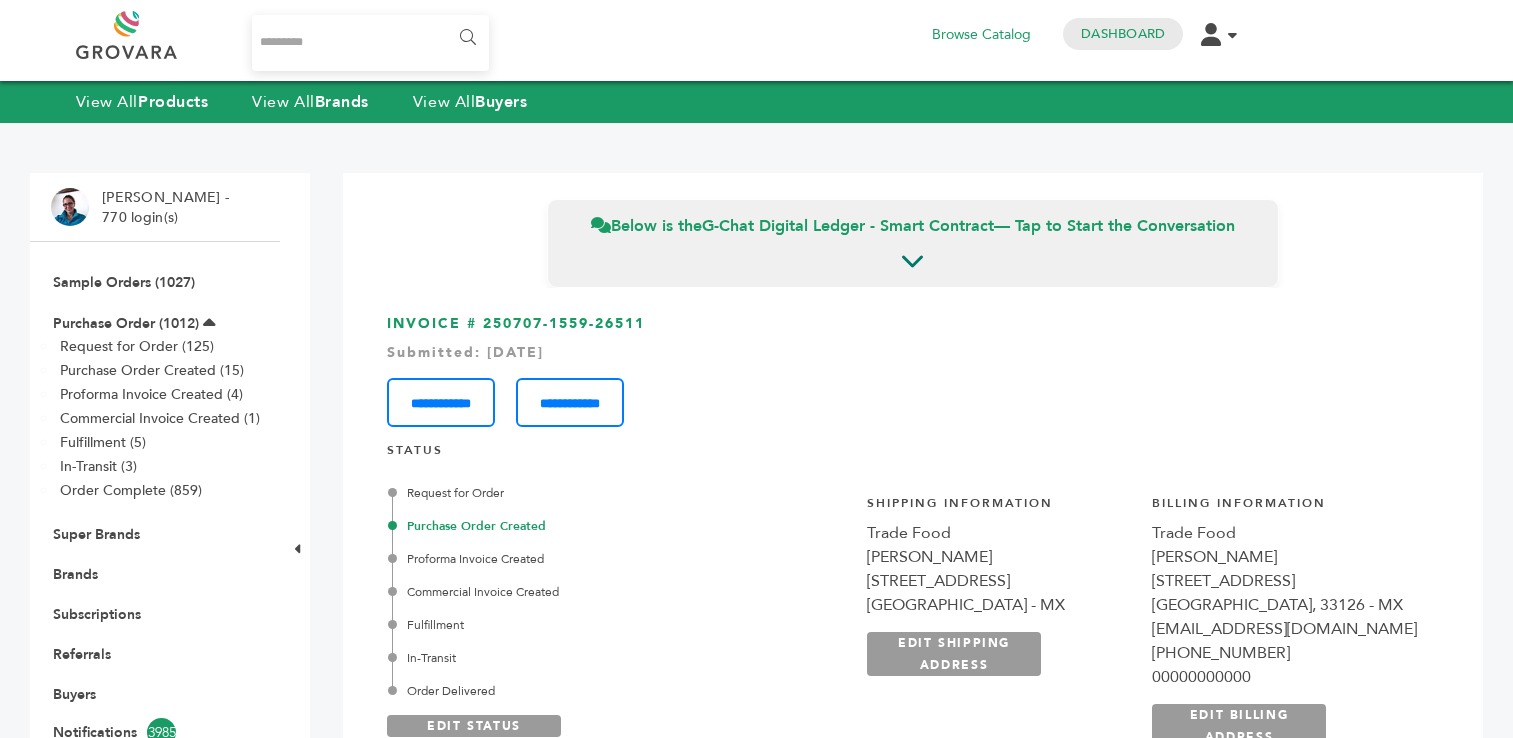 scroll, scrollTop: 0, scrollLeft: 0, axis: both 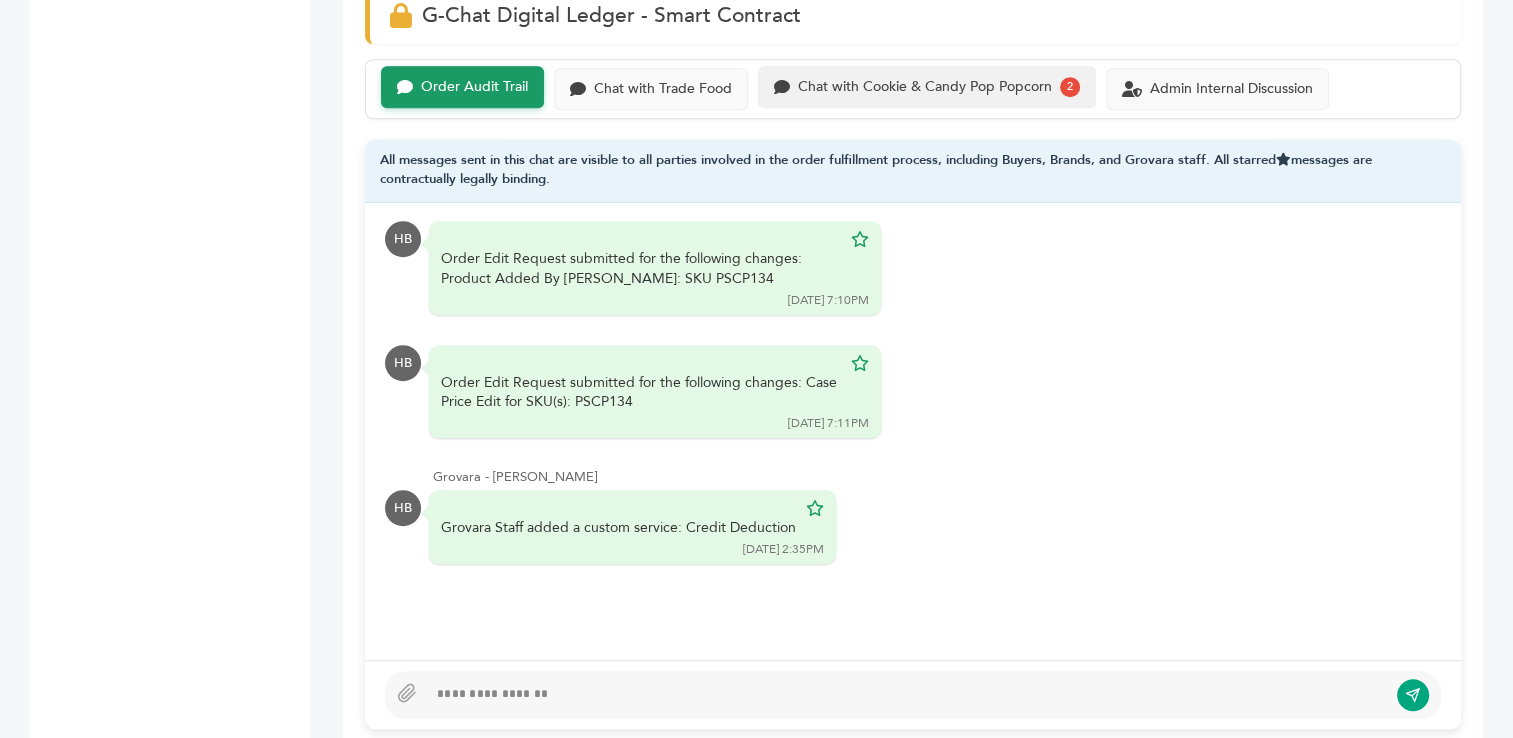 click on "Order Audit Trail
Chat with Trade Food
Chat with Cookie & Candy Pop Popcorn
2
Admin Internal Discussion" at bounding box center [913, 89] 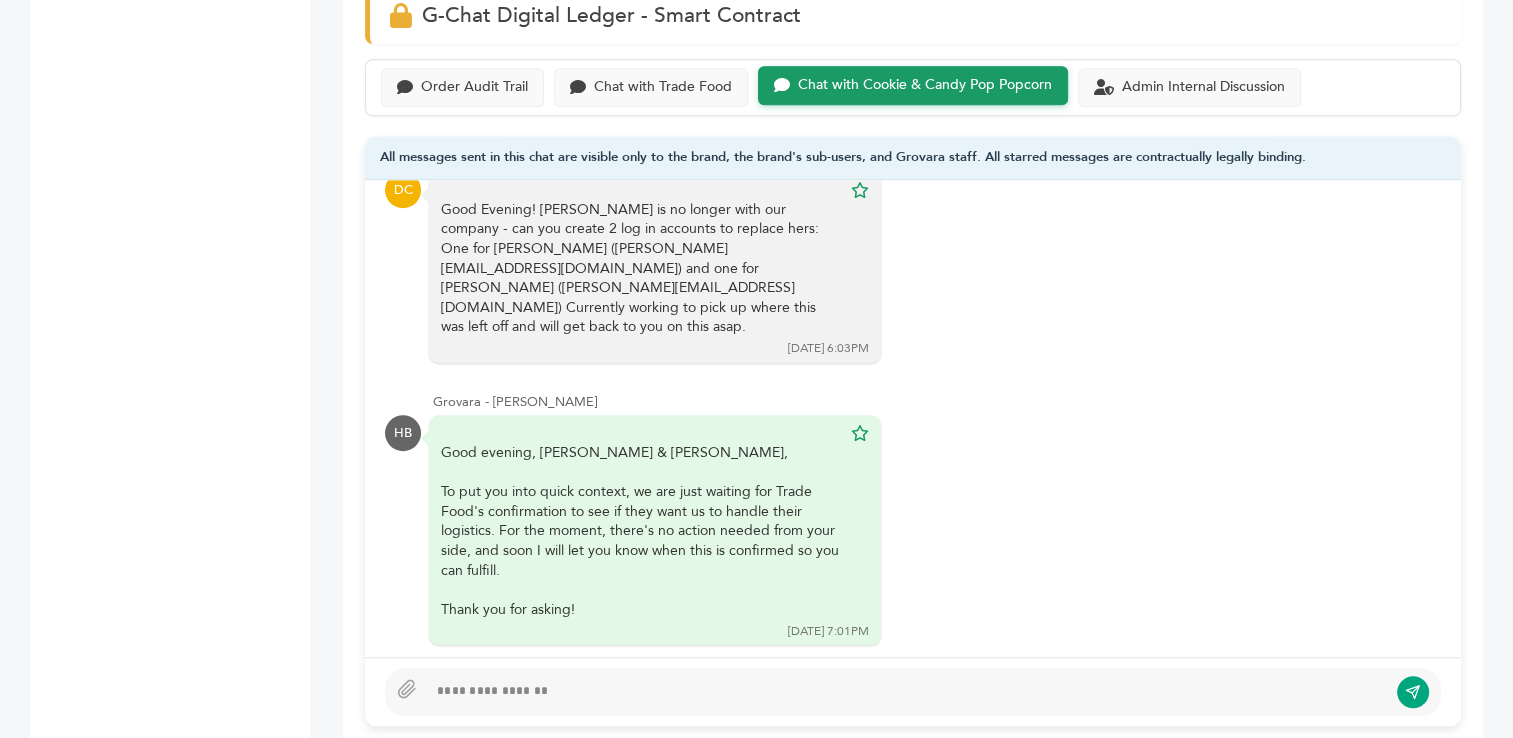 scroll, scrollTop: 554, scrollLeft: 0, axis: vertical 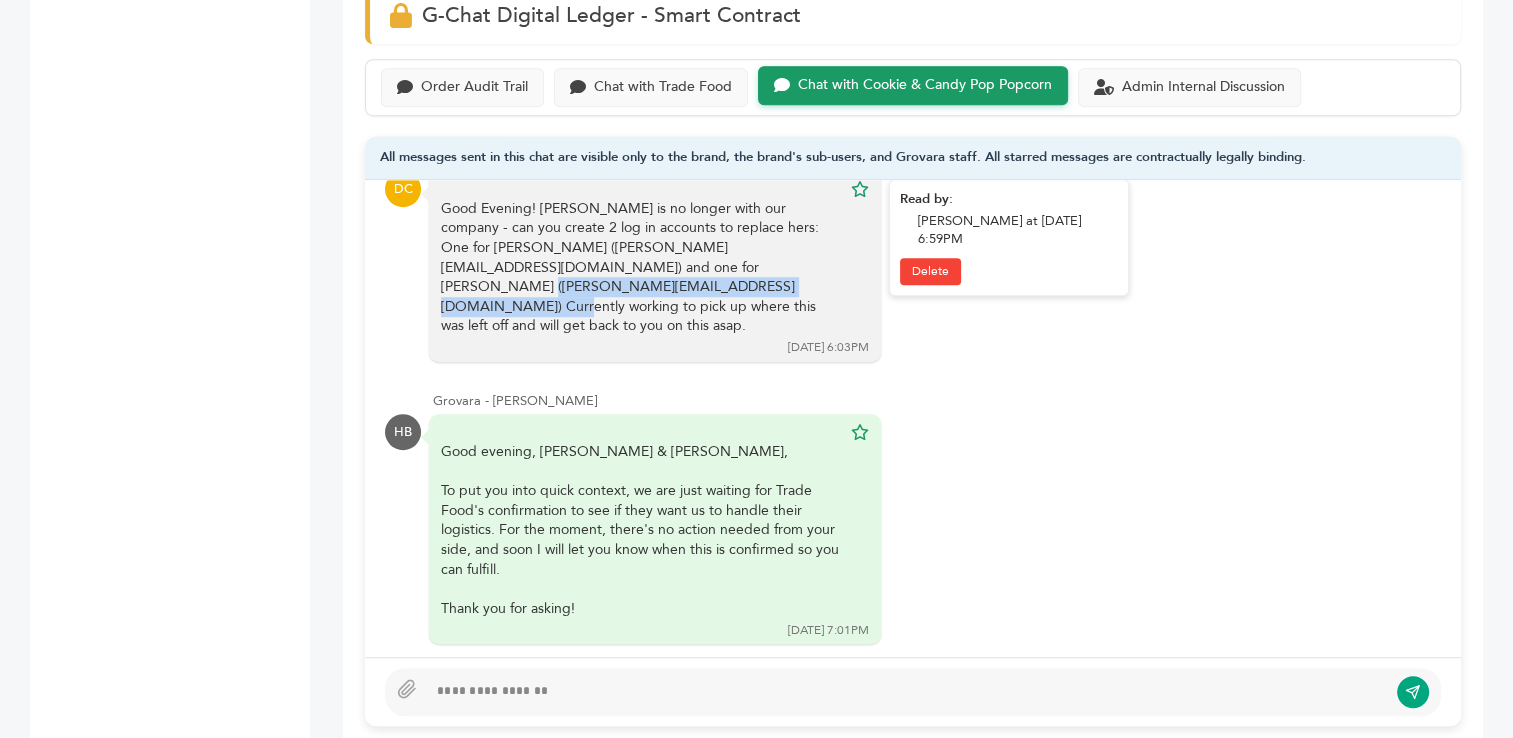 drag, startPoint x: 441, startPoint y: 262, endPoint x: 770, endPoint y: 254, distance: 329.09726 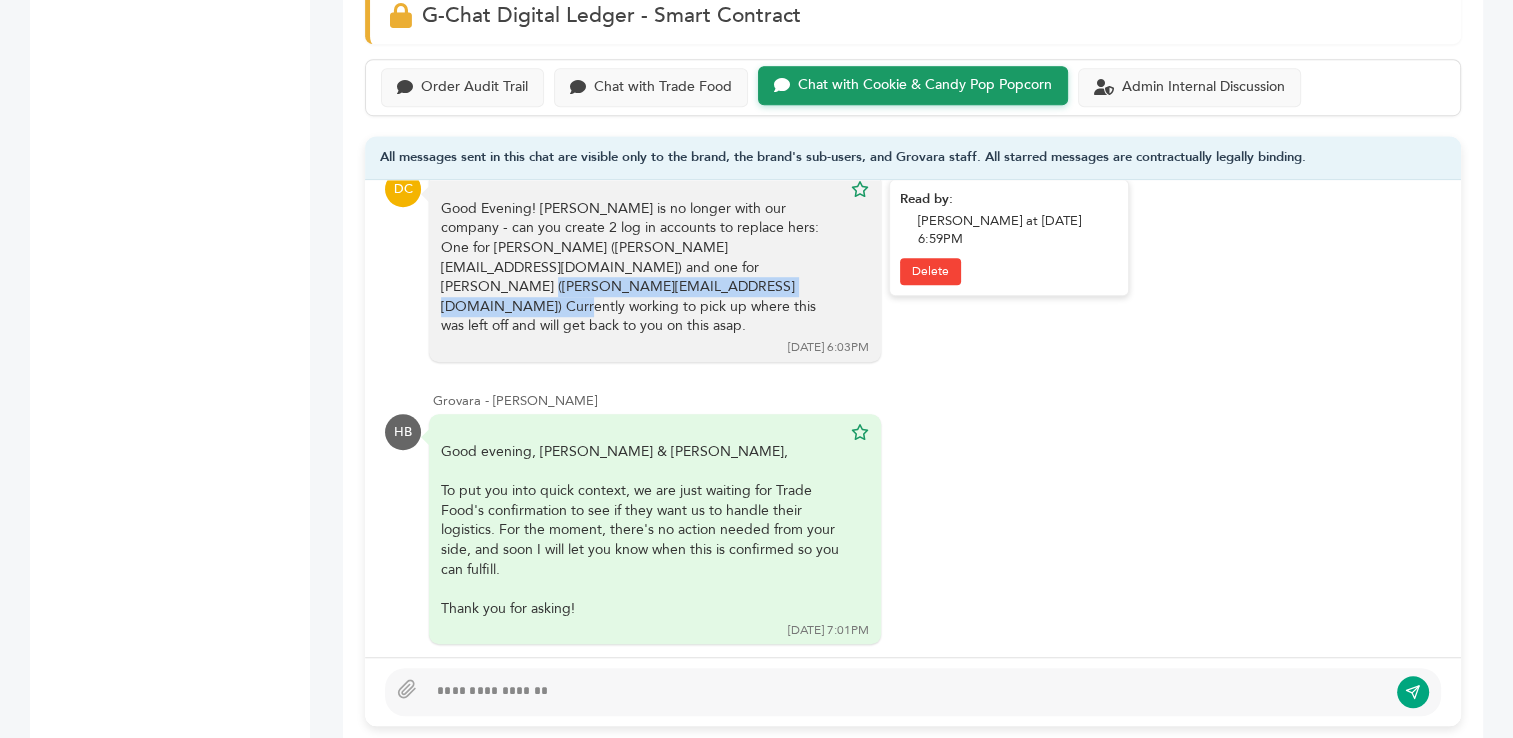 click on "Good Evening!  [PERSON_NAME] is no longer with our company - can you create 2 log in accounts to replace hers:  One for [PERSON_NAME] ([PERSON_NAME][EMAIL_ADDRESS][DOMAIN_NAME]) and one for [PERSON_NAME] ([PERSON_NAME][EMAIL_ADDRESS][DOMAIN_NAME])  Currently working to pick up where this was left off and will get back to you on this asap." at bounding box center (641, 267) 